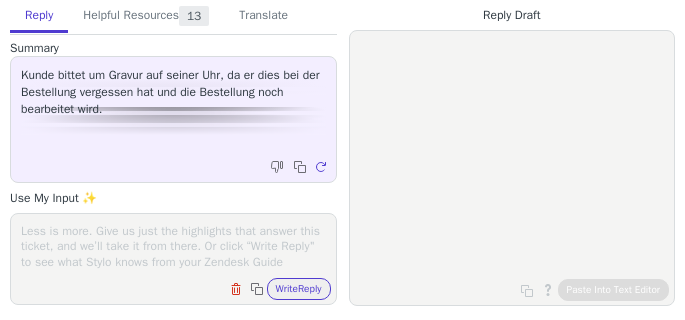 scroll, scrollTop: 0, scrollLeft: 0, axis: both 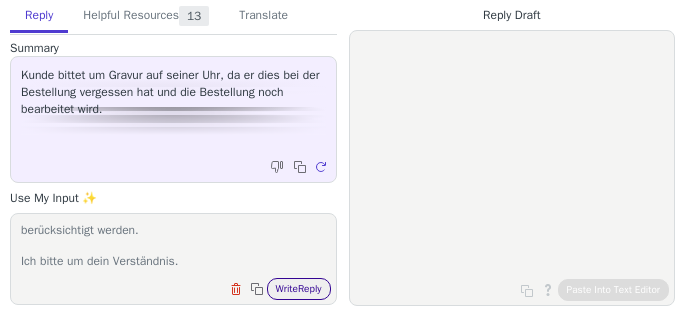 type on "Leider können wir deine gewünschte Uhr im Nachhinein nicht mehr gravieren.
Gravuren müssen unbedingt vor Aufgabe der Bestellung festgelegt werden und können im Nachhinein nicht mehr berücksichtigt werden.
Ich bitte um dein Verständnis." 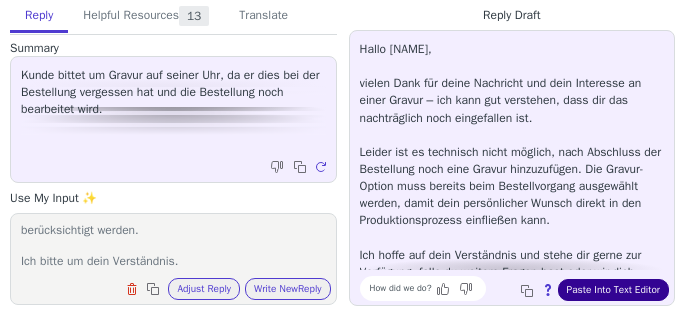 click on "Paste Into Text Editor" at bounding box center (613, 290) 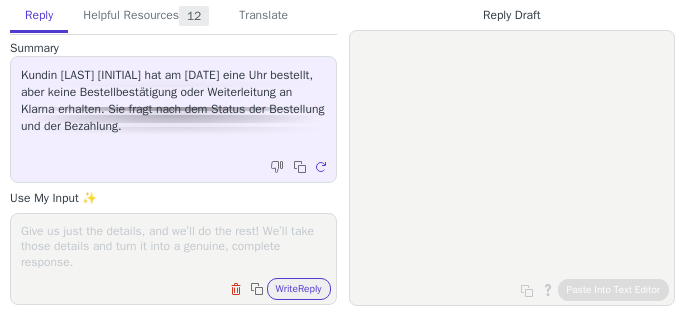 scroll, scrollTop: 0, scrollLeft: 0, axis: both 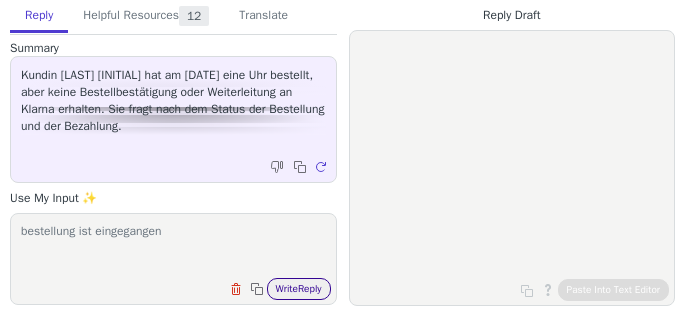 type on "bestellung ist eingegangen" 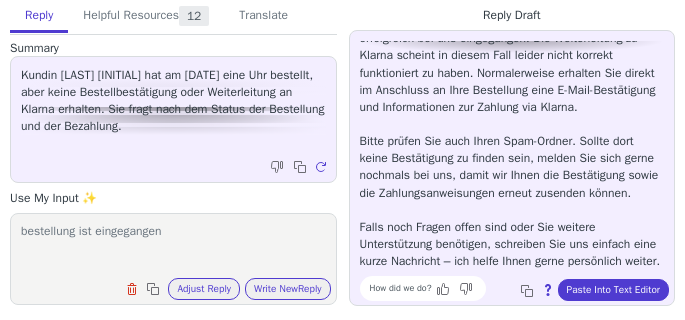 scroll, scrollTop: 187, scrollLeft: 0, axis: vertical 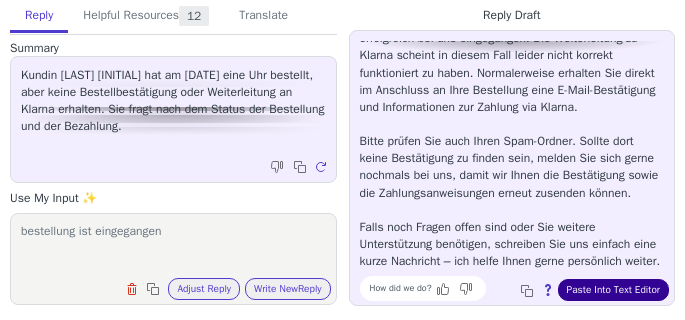 click on "Paste Into Text Editor" at bounding box center [613, 290] 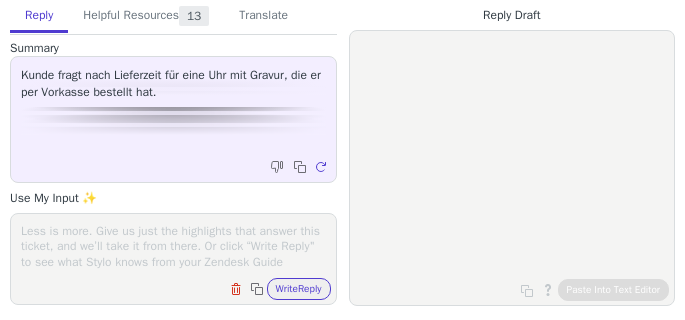 scroll, scrollTop: 0, scrollLeft: 0, axis: both 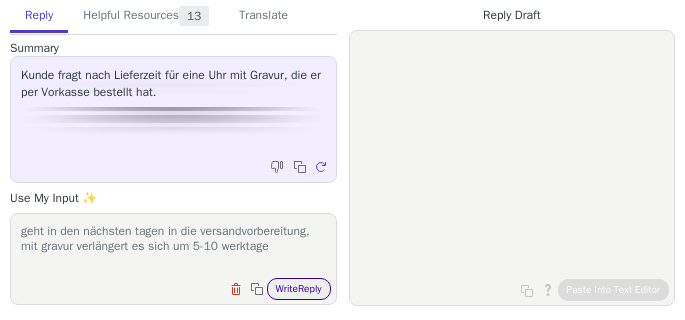 type on "geht in den nächsten tagen in die versandvorbereitung, mit gravur verlängert es sich um 5-10 werktage" 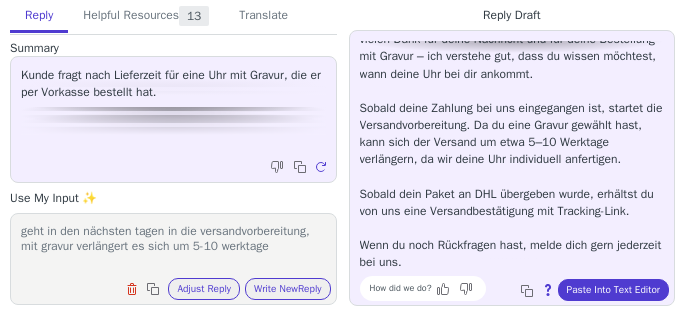 scroll, scrollTop: 44, scrollLeft: 0, axis: vertical 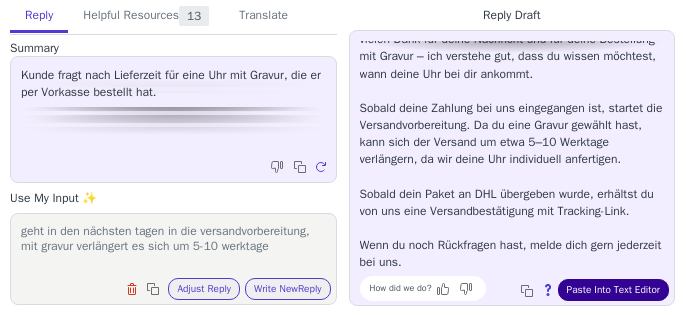 click on "Paste Into Text Editor" at bounding box center (613, 290) 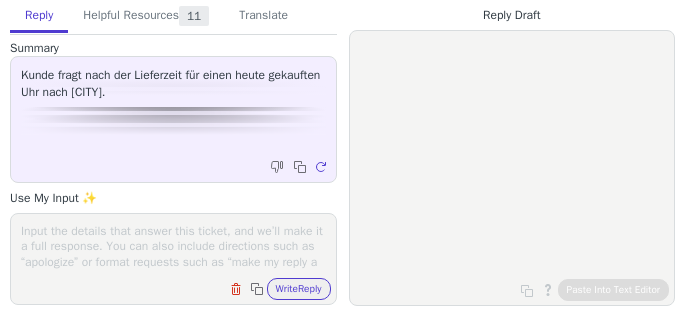 scroll, scrollTop: 0, scrollLeft: 0, axis: both 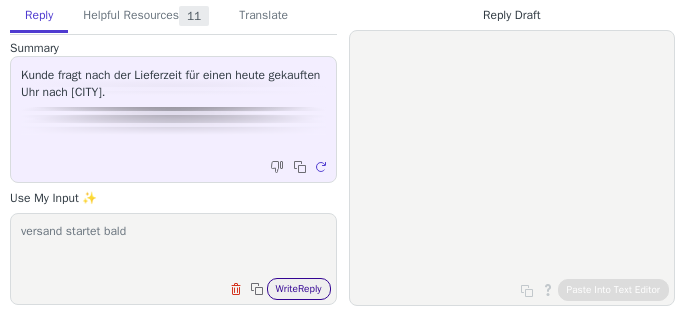 type on "versand startet bald" 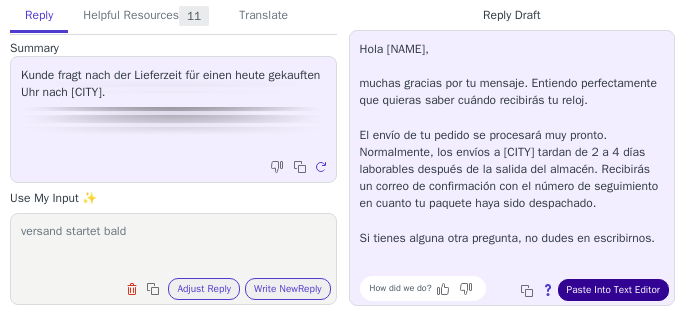 click on "Paste Into Text Editor" at bounding box center [613, 290] 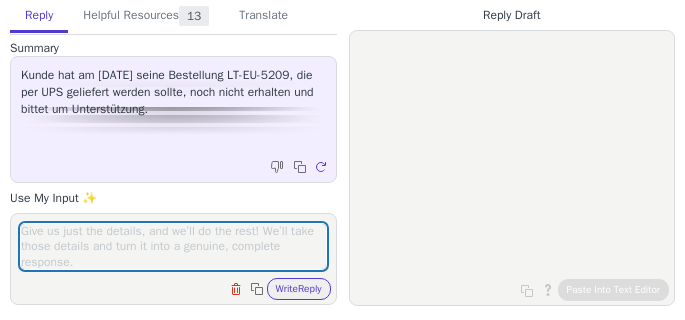 scroll, scrollTop: 0, scrollLeft: 0, axis: both 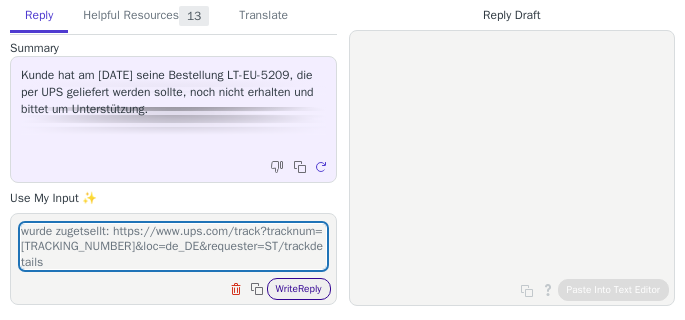 type on "wurde zugetsellt: https://www.ups.com/track?tracknum=[TRACKING_NUMBER]&loc=de_DE&requester=ST/trackdetails" 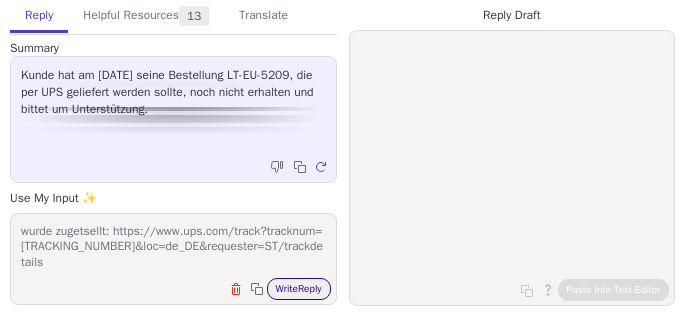 click on "Write  Reply" at bounding box center [299, 289] 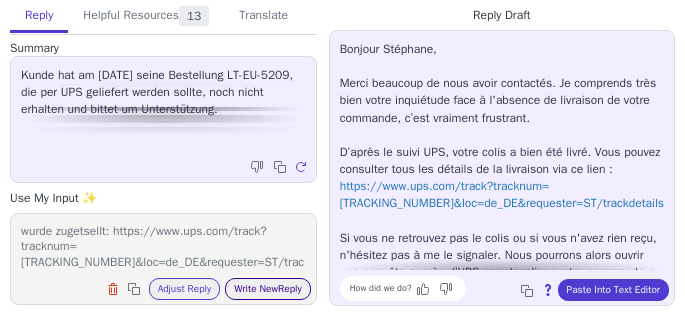 scroll, scrollTop: 0, scrollLeft: 0, axis: both 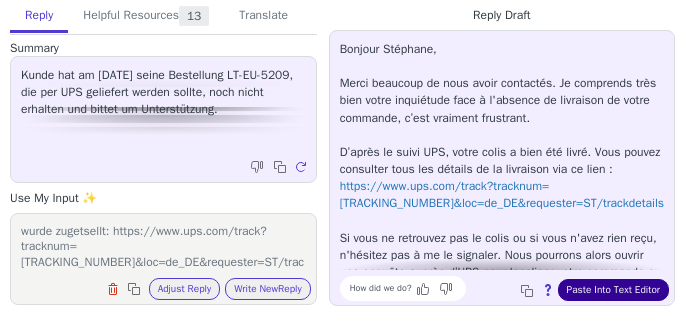 click on "Paste Into Text Editor" at bounding box center (613, 290) 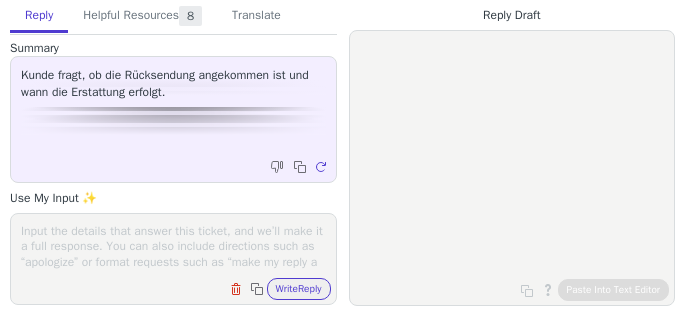scroll, scrollTop: 0, scrollLeft: 0, axis: both 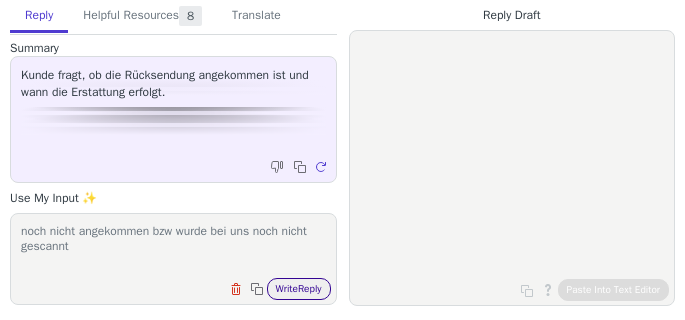 type on "noch nicht angekommen bzw wurde bei uns noch nicht gescannt" 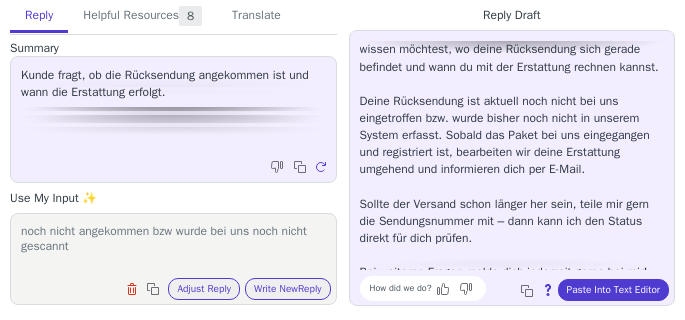 scroll, scrollTop: 0, scrollLeft: 0, axis: both 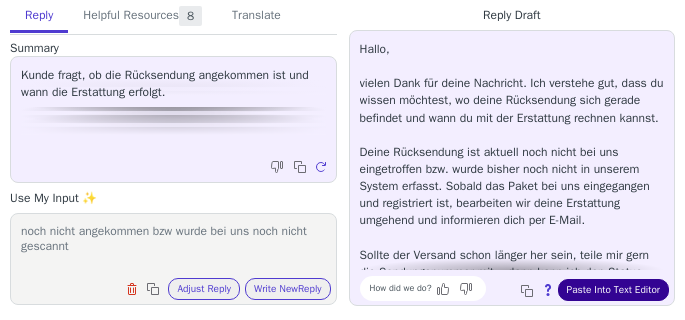 click on "Paste Into Text Editor" at bounding box center (613, 290) 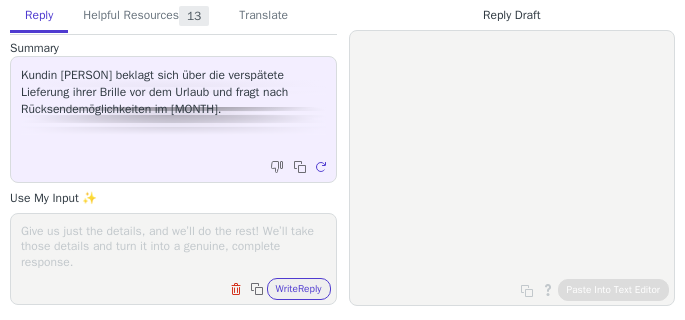 scroll, scrollTop: 0, scrollLeft: 0, axis: both 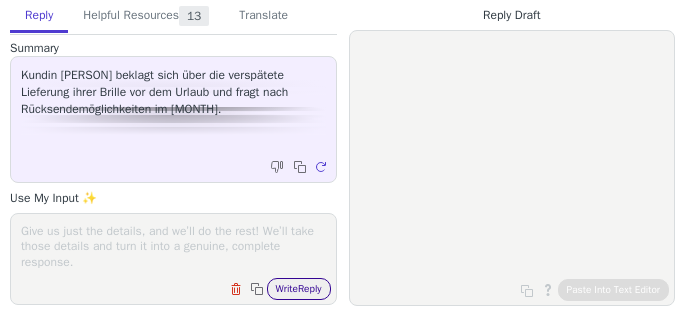 click on "Write  Reply" at bounding box center [299, 289] 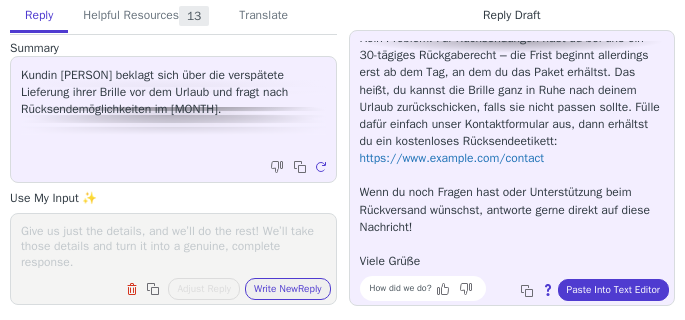 scroll, scrollTop: 164, scrollLeft: 0, axis: vertical 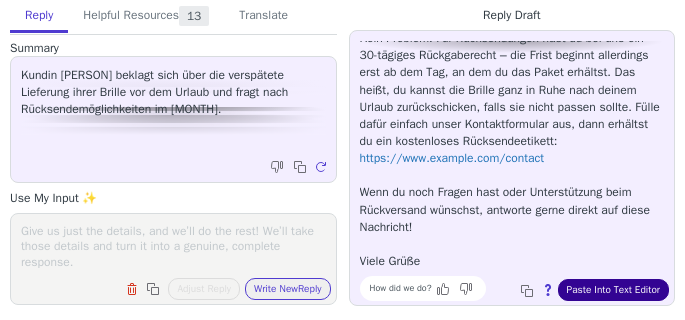 click on "Paste Into Text Editor" at bounding box center [613, 290] 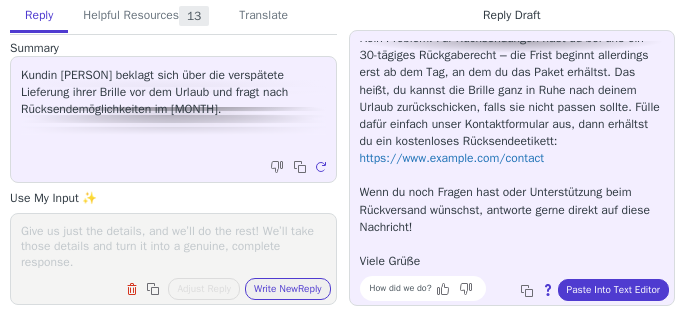 click at bounding box center [173, 246] 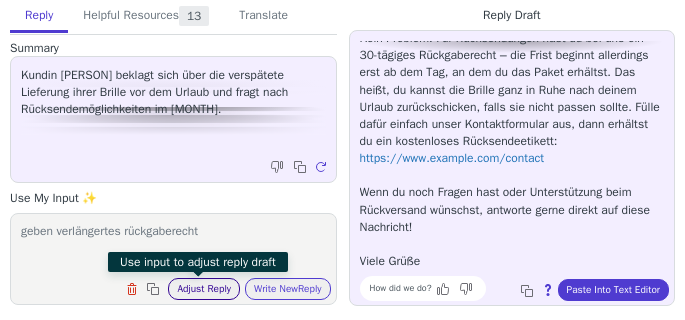 click on "Adjust Reply" at bounding box center (204, 289) 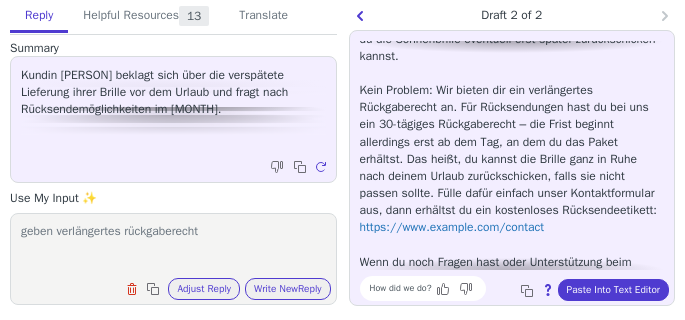 scroll, scrollTop: 97, scrollLeft: 0, axis: vertical 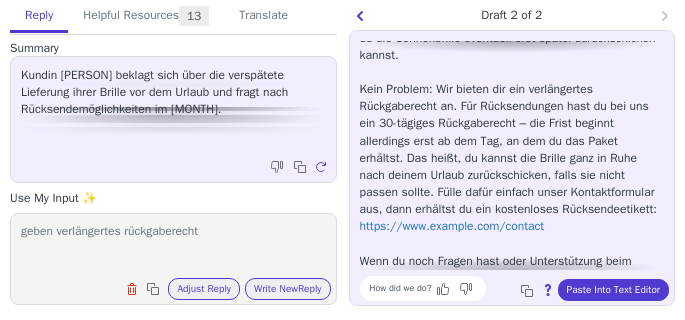 click on "geben verlängertes rückgaberecht" at bounding box center (173, 246) 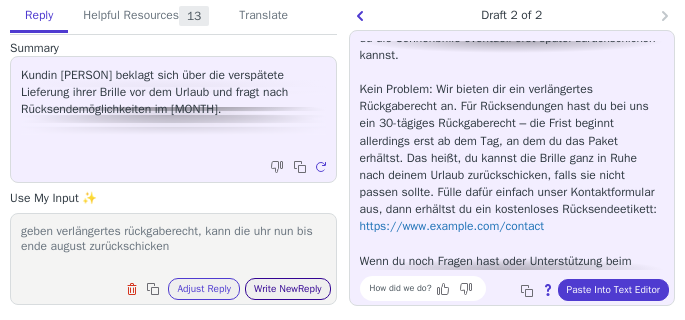 type on "geben verlängertes rückgaberecht, kann die uhr nun bis ende august zurückschicken" 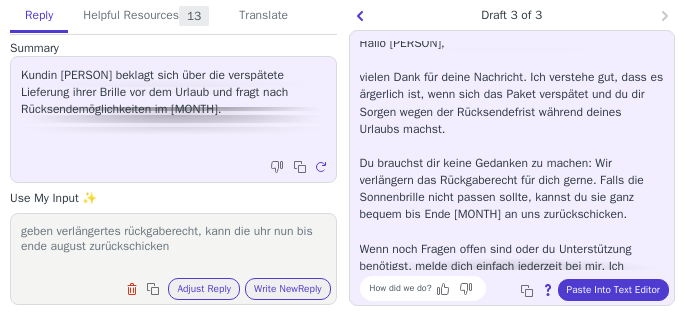 scroll, scrollTop: 0, scrollLeft: 0, axis: both 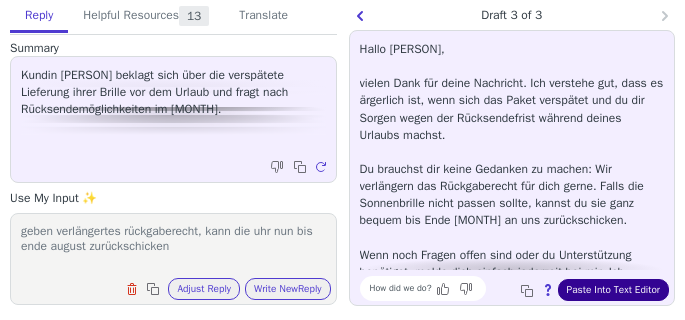 click on "Paste Into Text Editor" at bounding box center [613, 290] 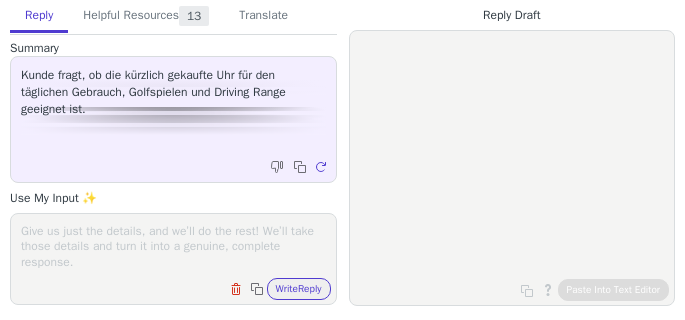 scroll, scrollTop: 0, scrollLeft: 0, axis: both 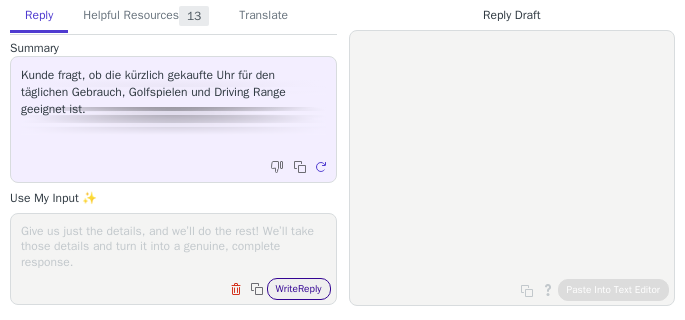 click on "Write  Reply" at bounding box center [299, 289] 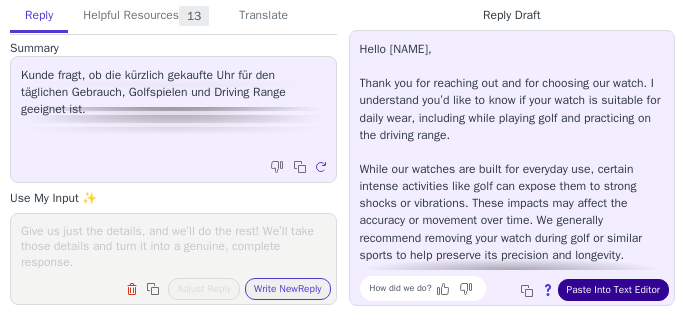 click on "Paste Into Text Editor" at bounding box center (613, 290) 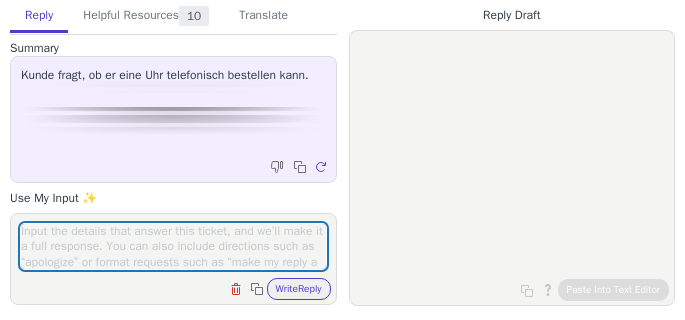 scroll, scrollTop: 0, scrollLeft: 0, axis: both 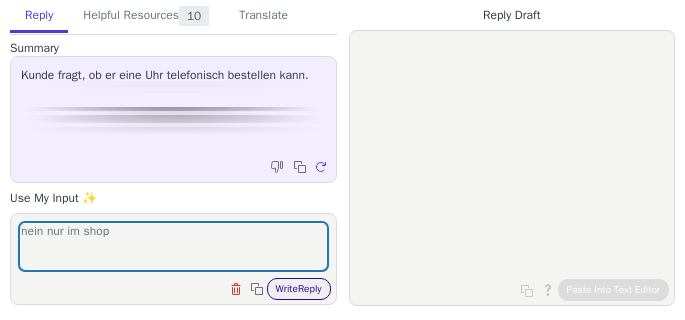 type on "nein nur im shop" 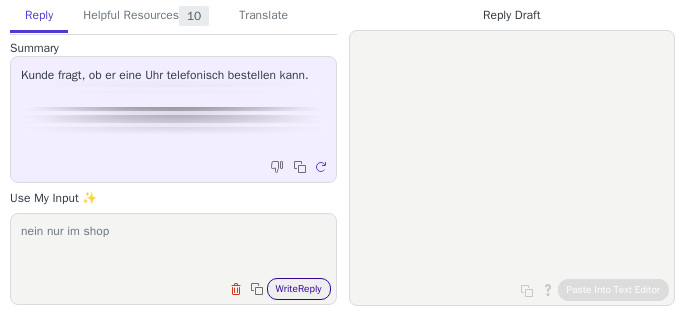 click on "Write  Reply" at bounding box center (299, 289) 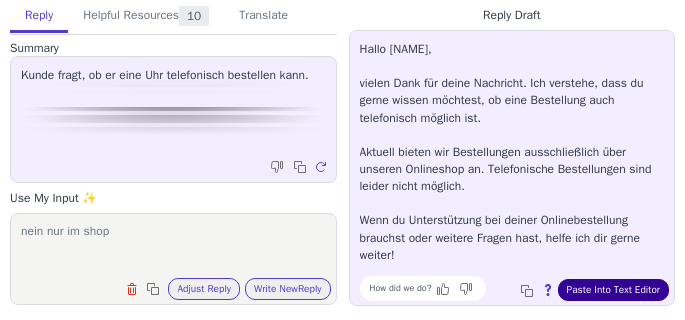 click on "Paste Into Text Editor" at bounding box center [613, 290] 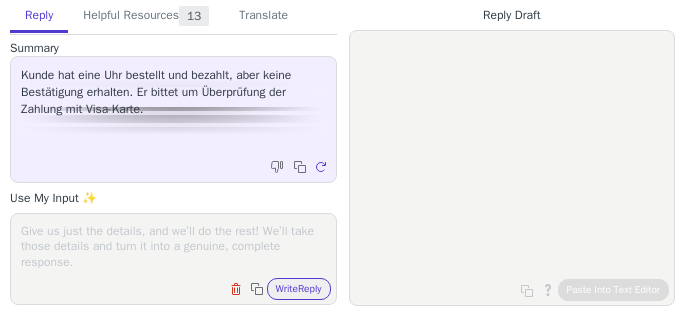 scroll, scrollTop: 0, scrollLeft: 0, axis: both 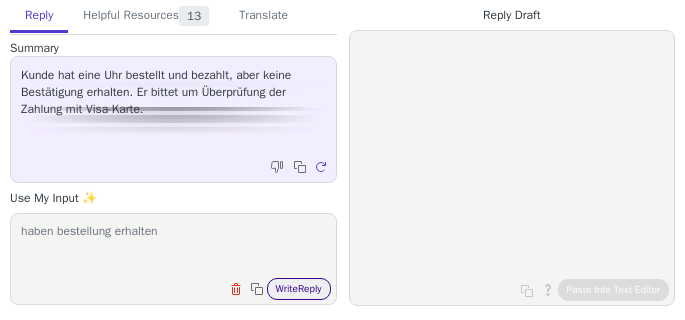 type on "haben bestellung erhalten" 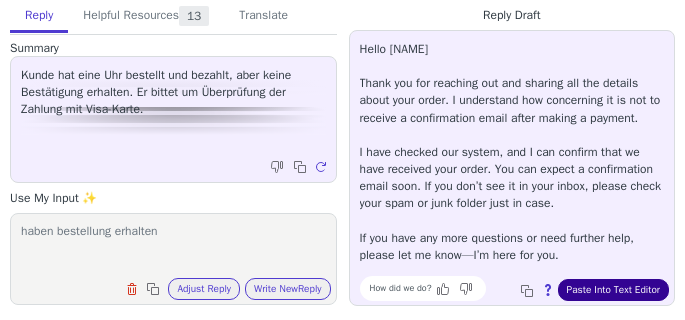 click on "Paste Into Text Editor" at bounding box center (613, 290) 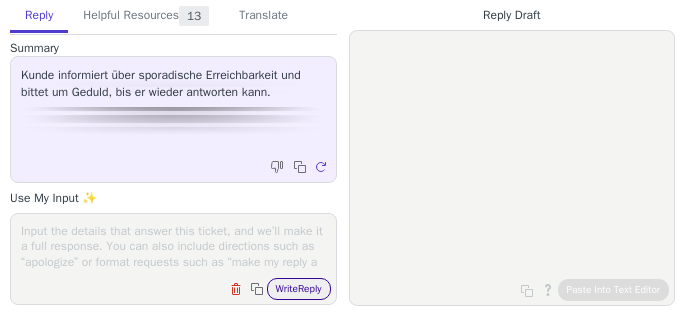 scroll, scrollTop: 0, scrollLeft: 0, axis: both 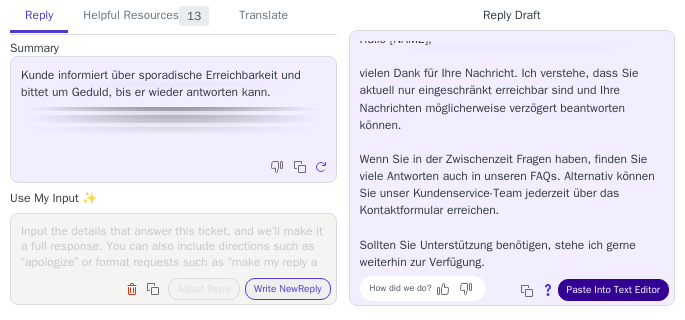 click on "Paste Into Text Editor" at bounding box center (613, 290) 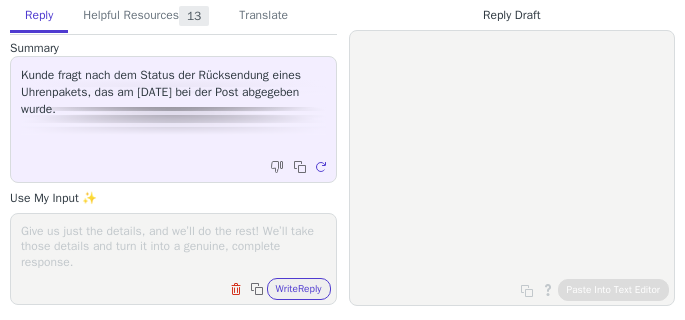 scroll, scrollTop: 0, scrollLeft: 0, axis: both 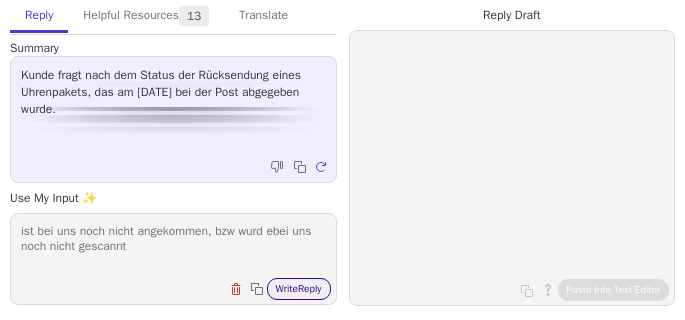 type on "ist bei uns noch nicht angekommen, bzw wurd ebei uns noch nicht gescannt" 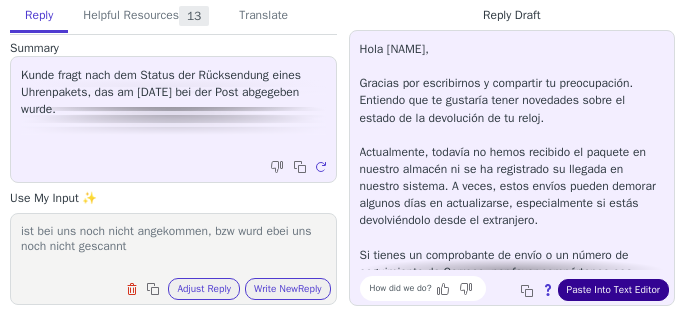 click on "Paste Into Text Editor" at bounding box center [613, 290] 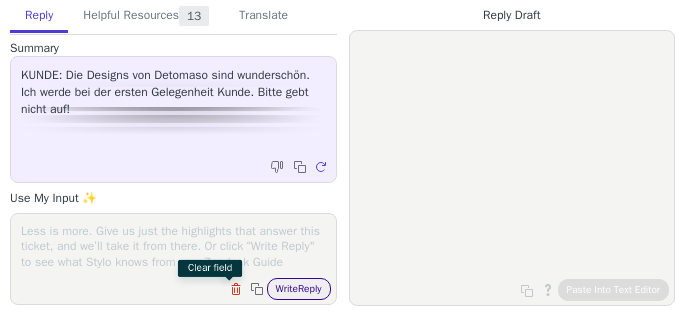 scroll, scrollTop: 0, scrollLeft: 0, axis: both 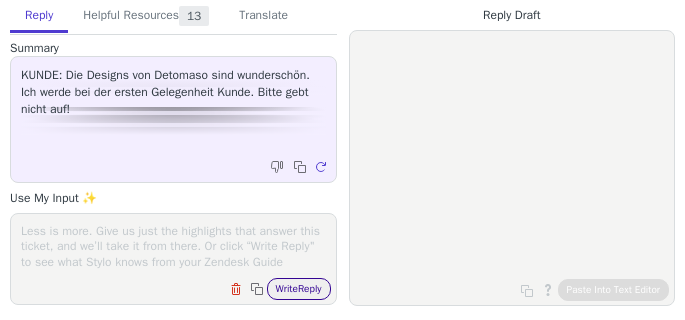 click on "Write  Reply" at bounding box center [299, 289] 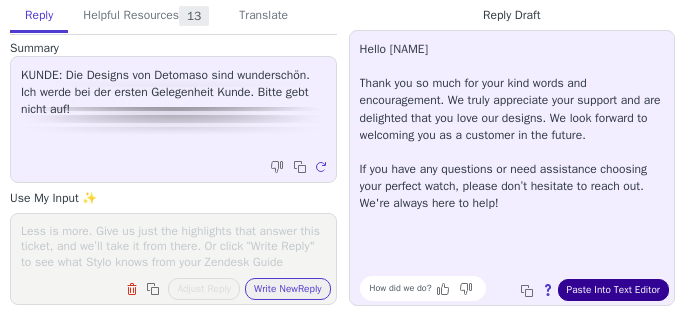 click on "Paste Into Text Editor" at bounding box center (613, 290) 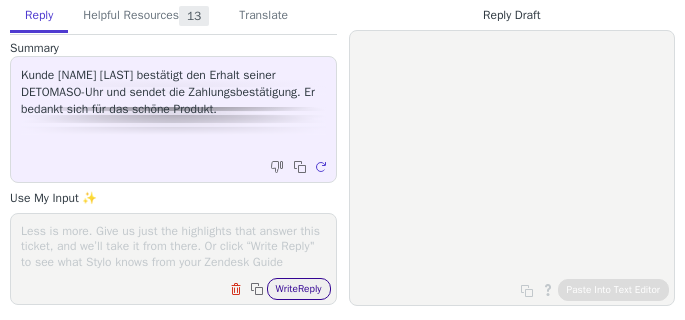 scroll, scrollTop: 0, scrollLeft: 0, axis: both 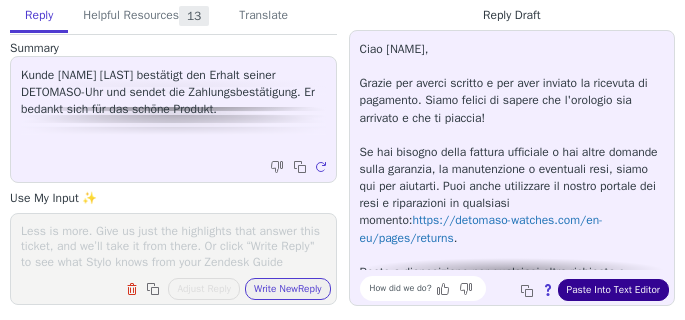 click on "Paste Into Text Editor" at bounding box center (613, 290) 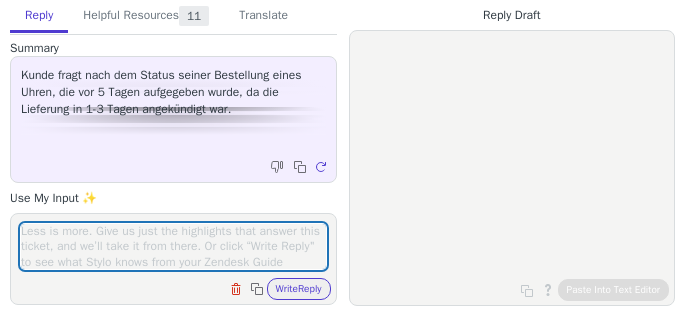 scroll, scrollTop: 0, scrollLeft: 0, axis: both 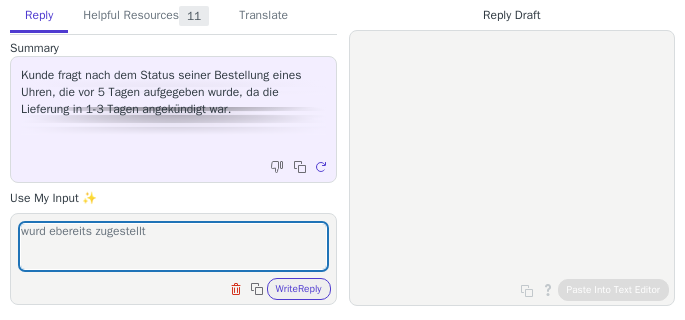 click on "wurd ebereits zugestellt" at bounding box center [173, 246] 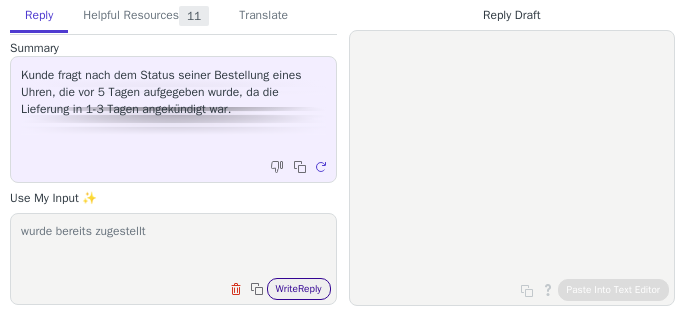 click on "Write  Reply" at bounding box center (299, 289) 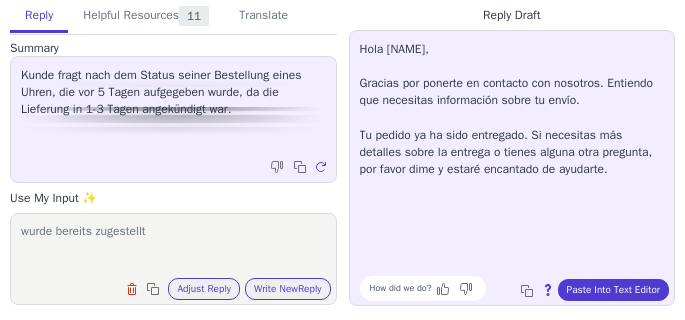 click on "wurde bereits zugestellt" at bounding box center [173, 246] 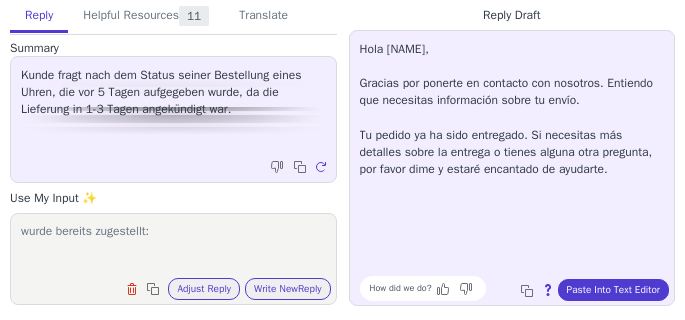 paste on "https://www.ups.com/track?tracknum=1Z61X10W6860596411&loc=de_DE&requester=ST/trackdetails" 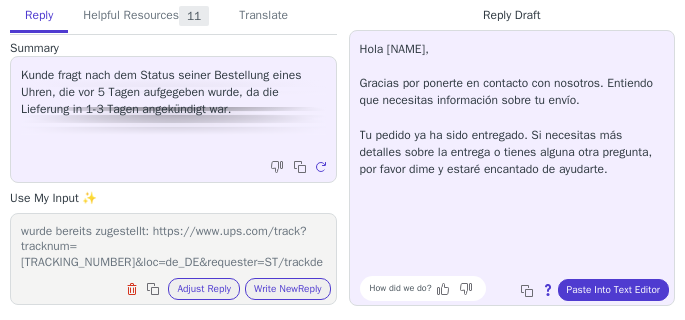 scroll, scrollTop: 0, scrollLeft: 0, axis: both 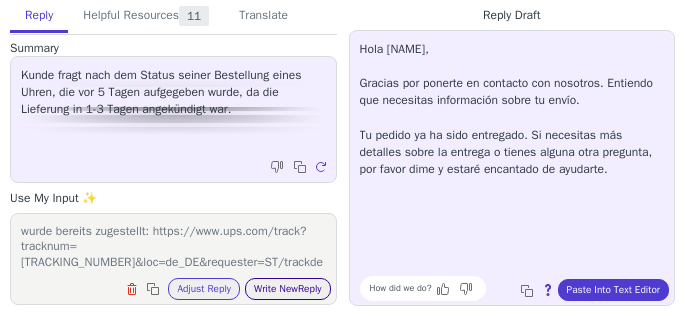 type on "wurde bereits zugestellt: https://www.ups.com/track?tracknum=1Z61X10W6860596411&loc=de_DE&requester=ST/trackdetails" 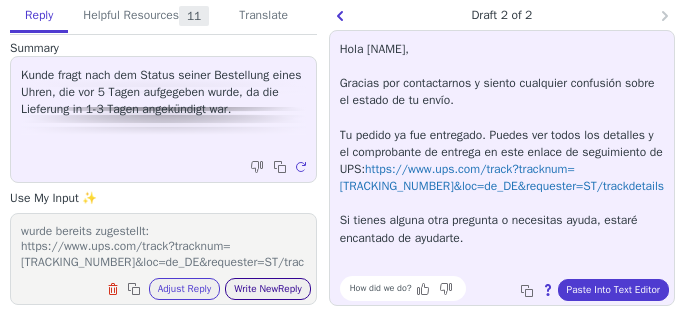 scroll, scrollTop: 0, scrollLeft: 0, axis: both 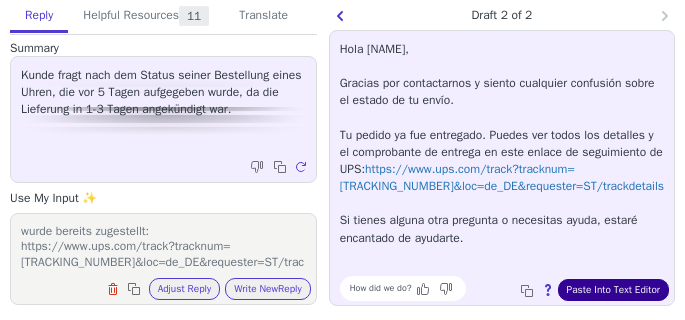 click on "Paste Into Text Editor" at bounding box center (613, 290) 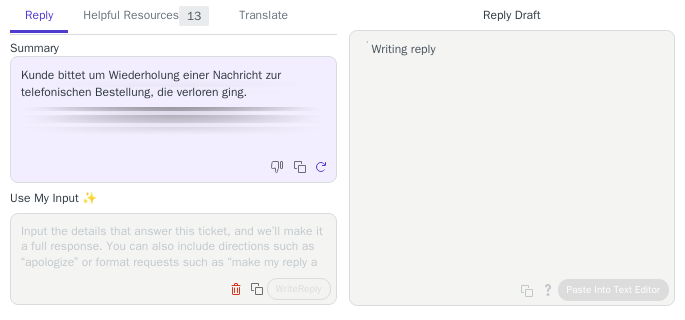 scroll, scrollTop: 0, scrollLeft: 0, axis: both 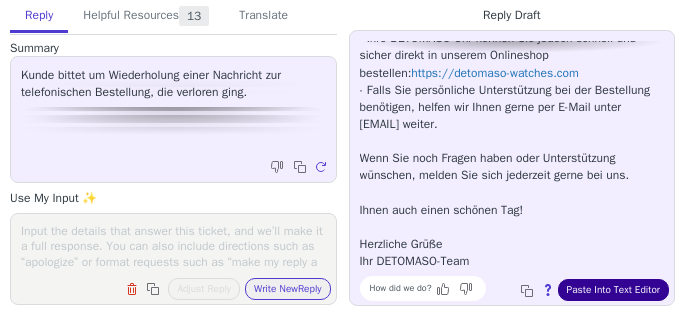 click on "Paste Into Text Editor" at bounding box center [613, 290] 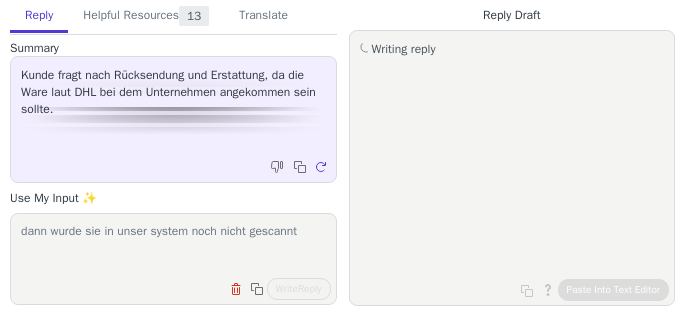 scroll, scrollTop: 0, scrollLeft: 0, axis: both 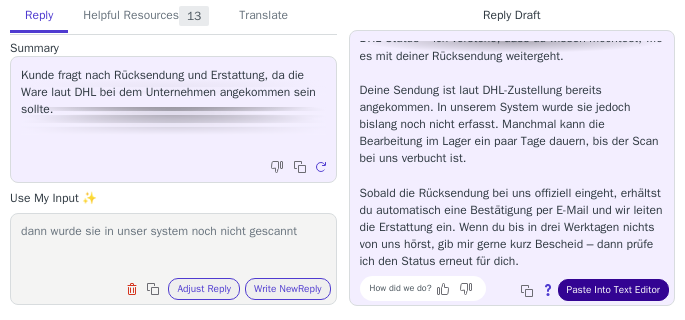 click on "Paste Into Text Editor" at bounding box center (613, 290) 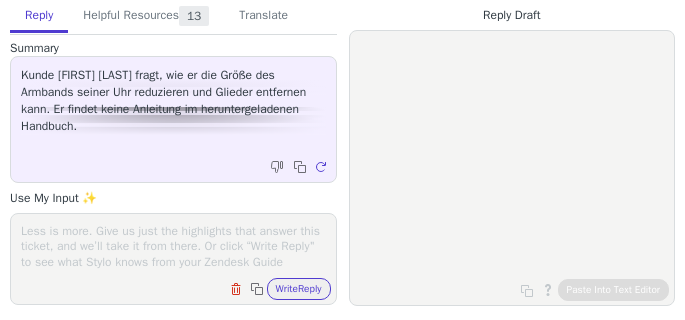 click on "Clear field Copy to clipboard Write  Reply" at bounding box center (173, 259) 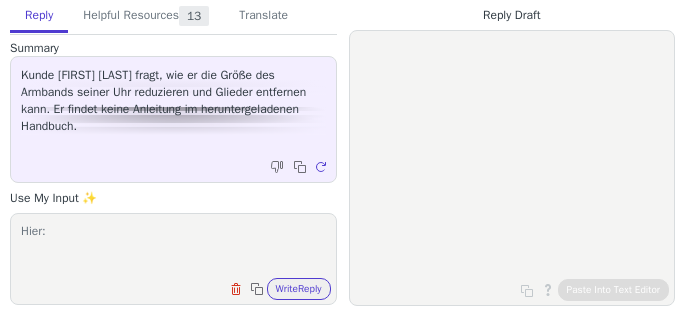 paste on "https://support.detomaso-watches.com/hc/de/article_attachments/27518071841437" 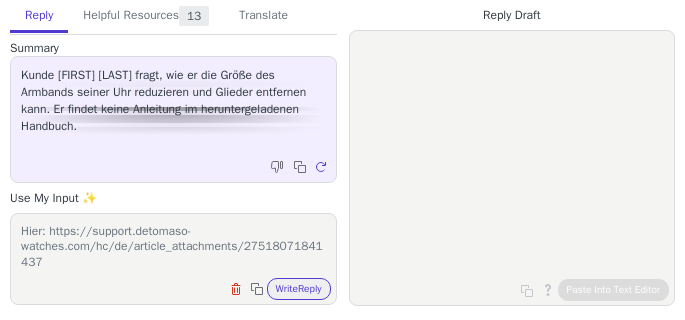 scroll, scrollTop: 16, scrollLeft: 0, axis: vertical 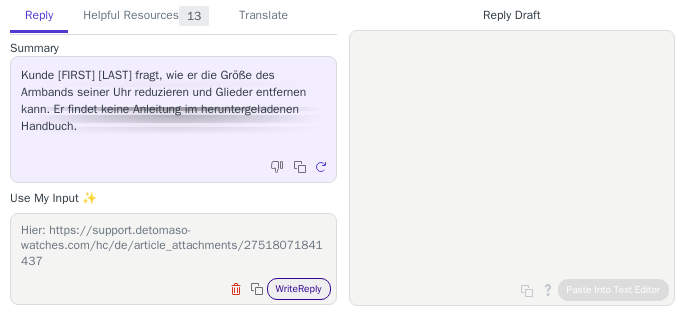 type on "Hier: https://support.detomaso-watches.com/hc/de/article_attachments/27518071841437" 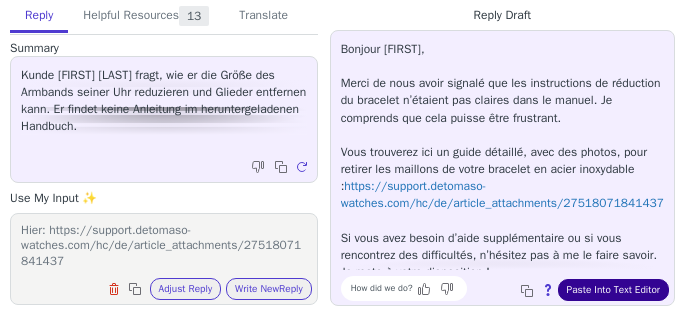 click on "Paste Into Text Editor" at bounding box center [613, 290] 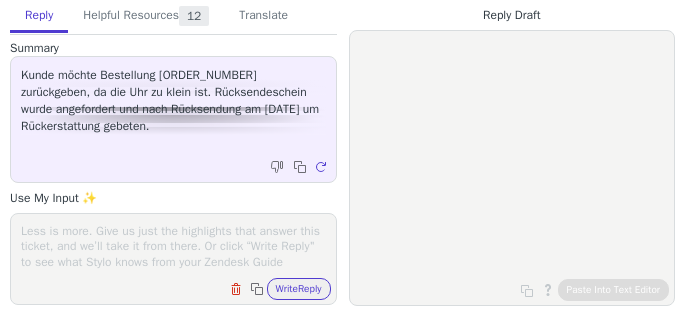 scroll, scrollTop: 0, scrollLeft: 0, axis: both 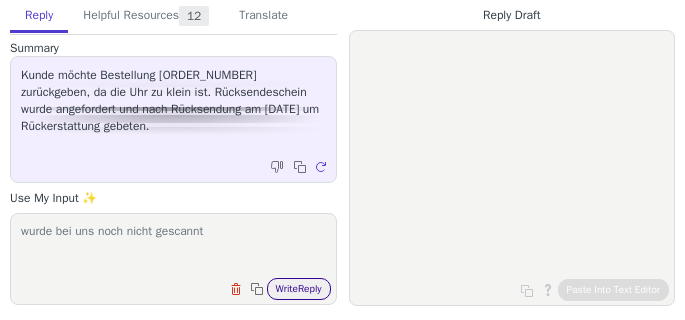 type on "wurde bei uns noch nicht gescannt" 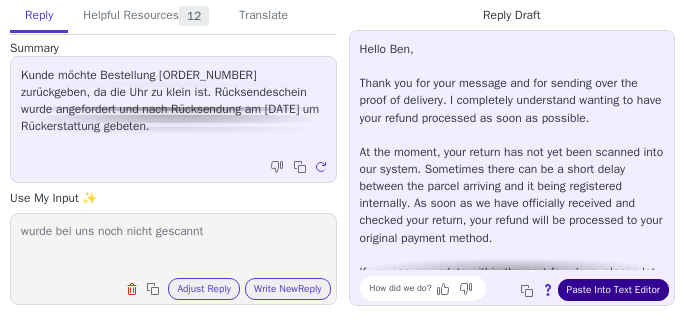 click on "Paste Into Text Editor" at bounding box center [613, 290] 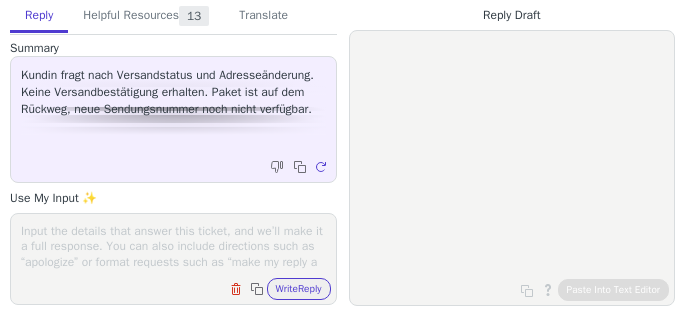 scroll, scrollTop: 0, scrollLeft: 0, axis: both 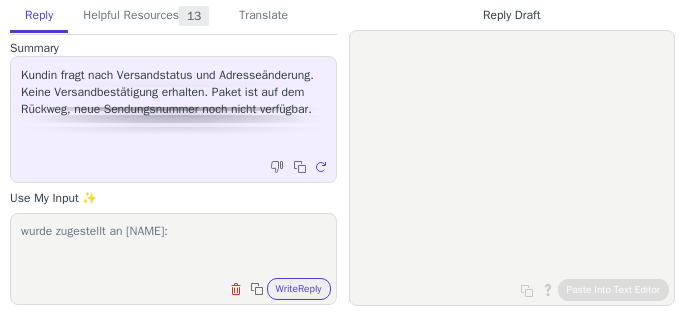 paste on "https://www.dhl.de/de/privatkunden/pakete-empfangen/verfolgen.html?lang=de&idc=00340434312431068567" 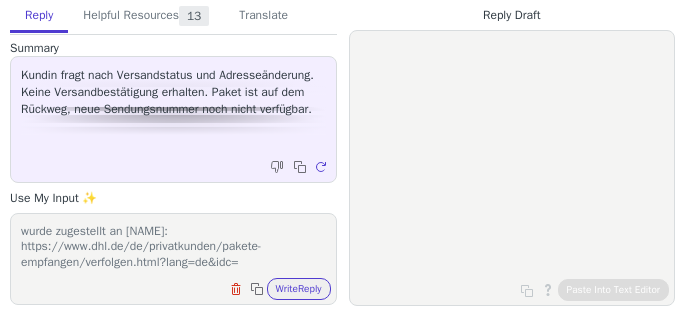 scroll, scrollTop: 16, scrollLeft: 0, axis: vertical 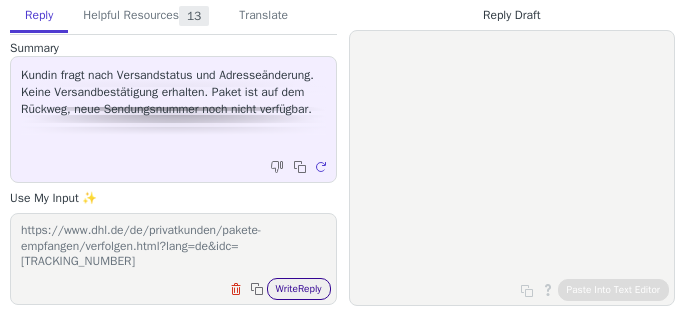 type on "wurde zugestellt an nachbar: https://www.dhl.de/de/privatkunden/pakete-empfangen/verfolgen.html?lang=de&idc=00340434312431068567" 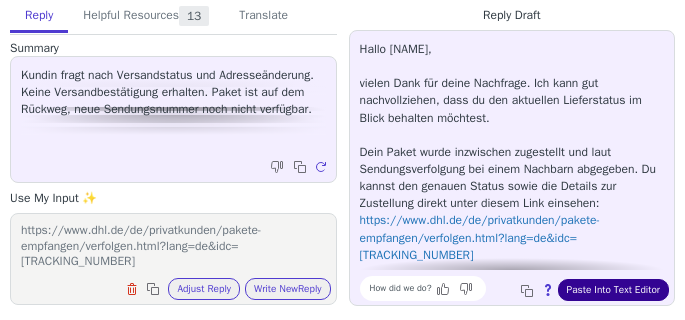 click on "Paste Into Text Editor" at bounding box center [613, 290] 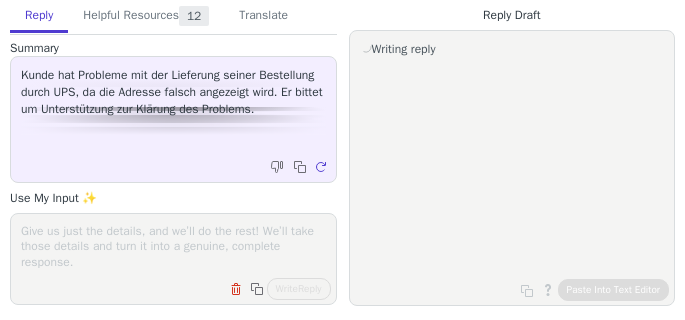 scroll, scrollTop: 0, scrollLeft: 0, axis: both 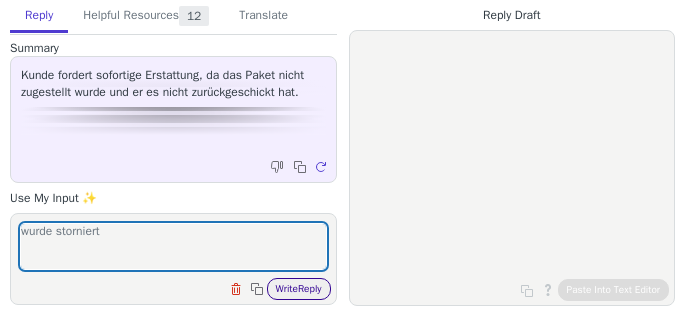 type on "wurde storniert" 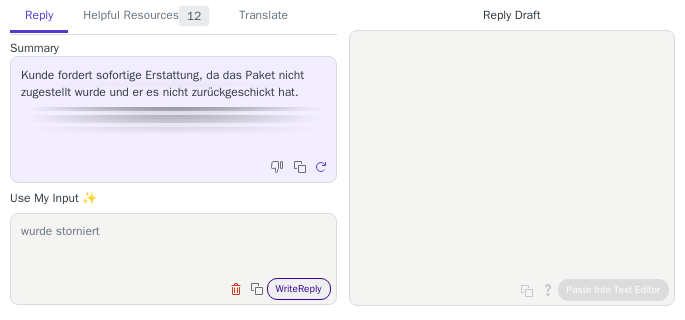 click on "Write  Reply" at bounding box center (299, 289) 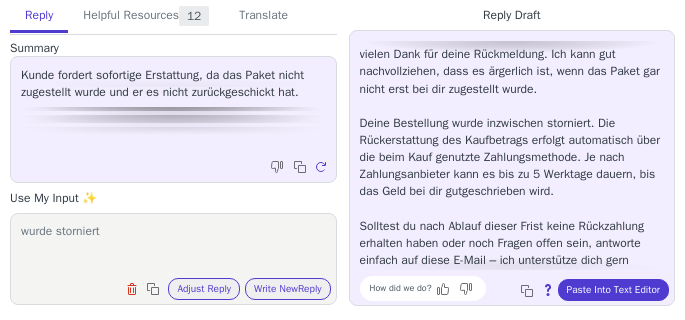 scroll, scrollTop: 44, scrollLeft: 0, axis: vertical 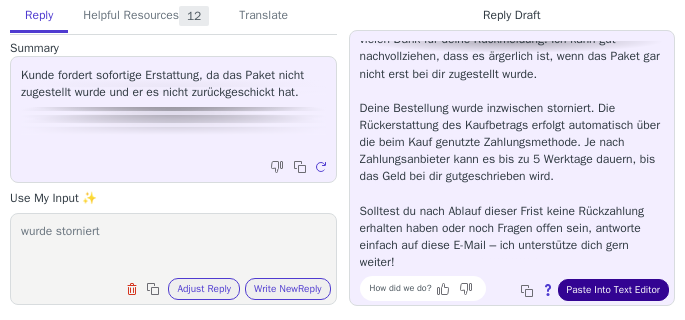 click on "Paste Into Text Editor" at bounding box center (613, 290) 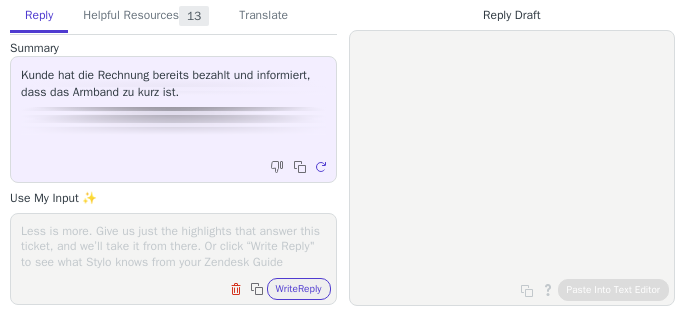 scroll, scrollTop: 0, scrollLeft: 0, axis: both 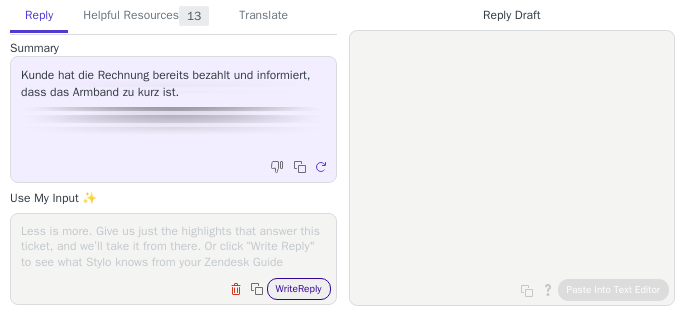 click on "Write  Reply" at bounding box center (299, 289) 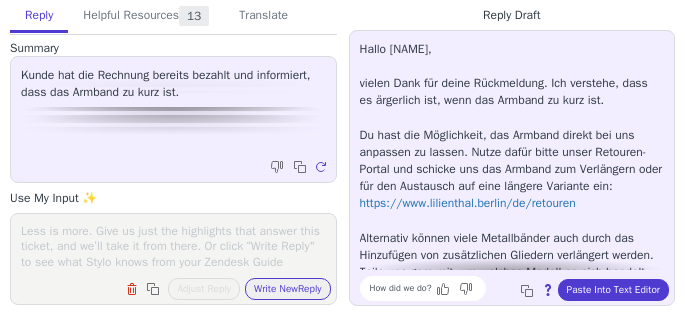 click at bounding box center (173, 246) 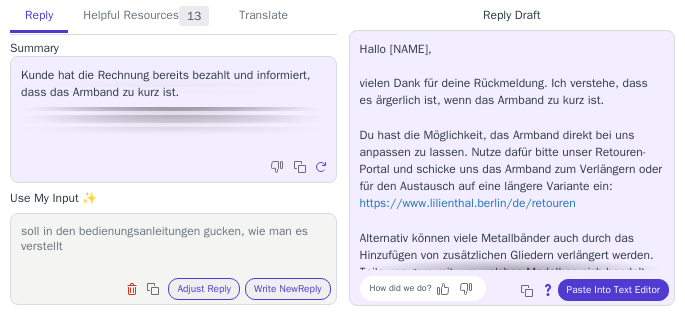 paste on "https://www.lilienthal.berlin/media/pdf/9f/7d/b9/UserManual_mesh_de_2024-02-12.pdf" 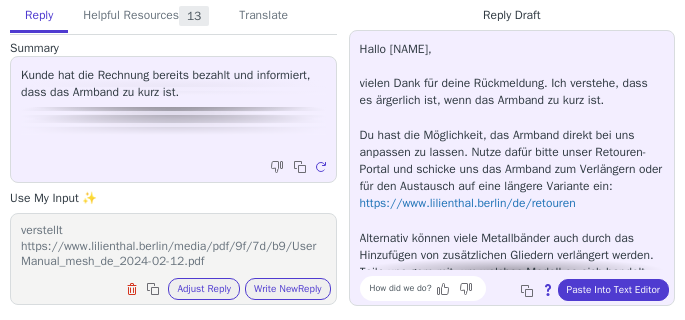 scroll, scrollTop: 0, scrollLeft: 0, axis: both 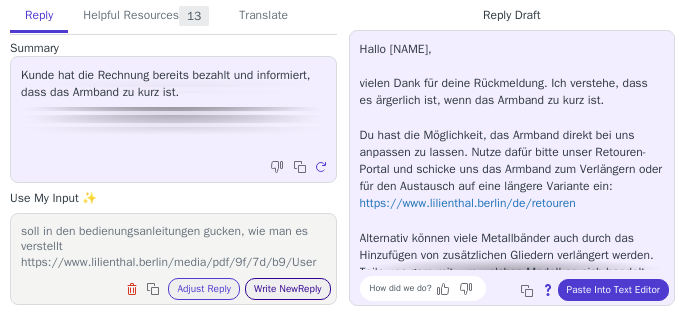 type on "soll in den bedienungsanleitungen gucken, wie man es verstellt https://www.lilienthal.berlin/media/pdf/9f/7d/b9/UserManual_mesh_de_2024-02-12.pdf" 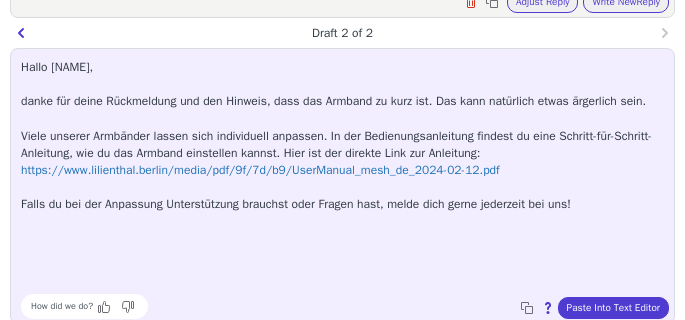 scroll, scrollTop: 288, scrollLeft: 0, axis: vertical 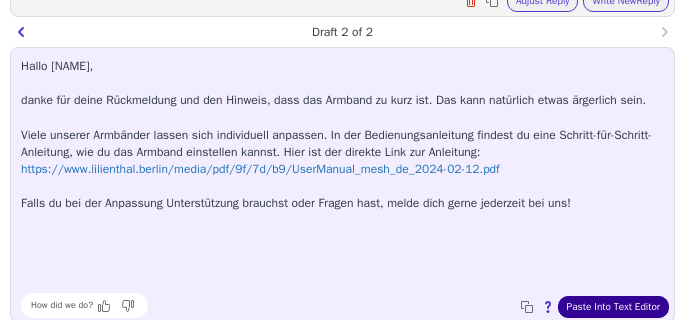 click on "Paste Into Text Editor" at bounding box center [613, 307] 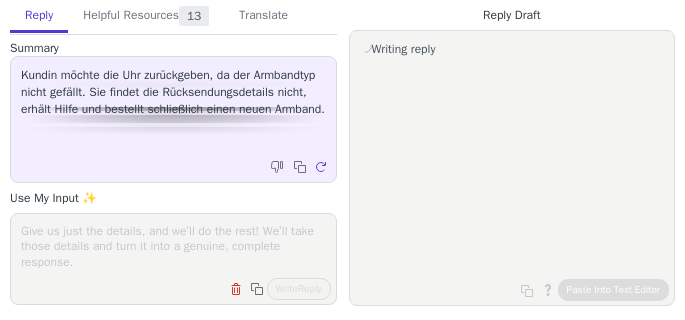 scroll, scrollTop: 0, scrollLeft: 0, axis: both 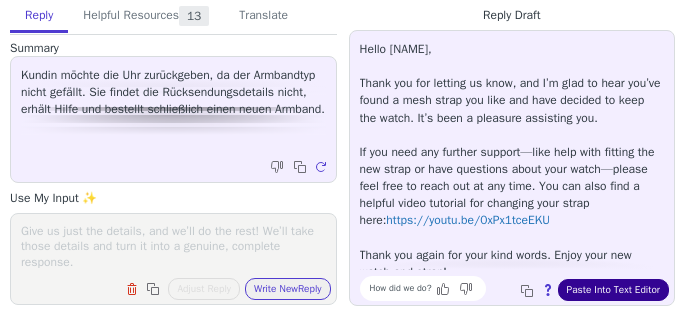 click on "Paste Into Text Editor" at bounding box center [613, 290] 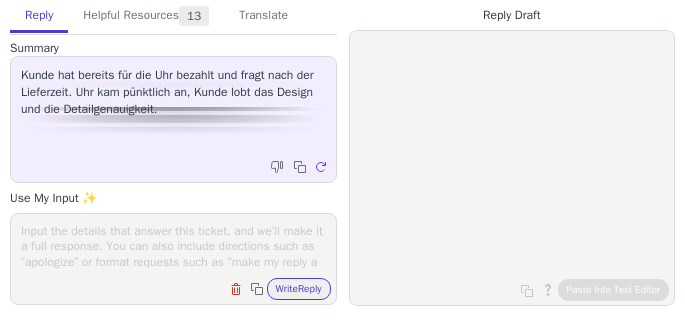 scroll, scrollTop: 0, scrollLeft: 0, axis: both 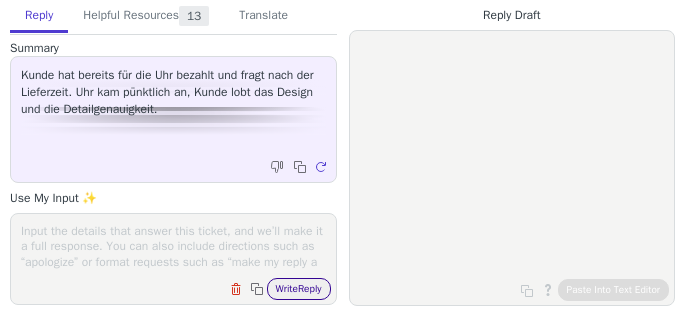 click on "Write  Reply" at bounding box center (299, 289) 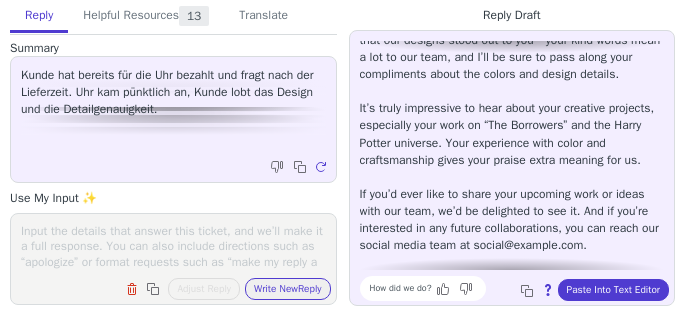 scroll, scrollTop: 114, scrollLeft: 0, axis: vertical 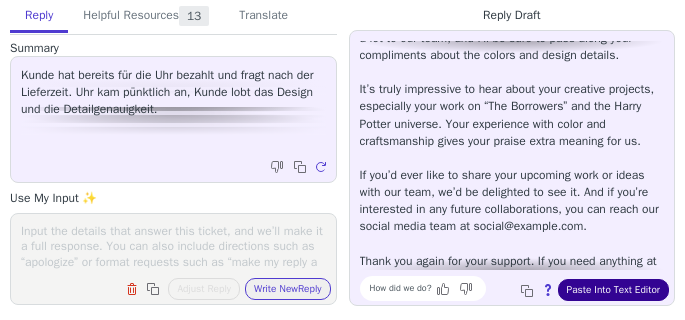 click on "Paste Into Text Editor" at bounding box center (613, 290) 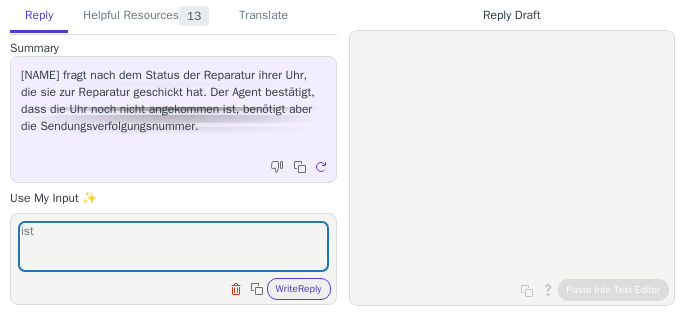 scroll, scrollTop: 0, scrollLeft: 0, axis: both 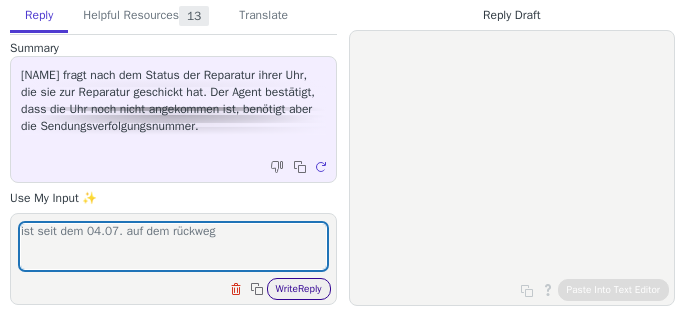 type on "ist seit dem 04.07. auf dem rückweg" 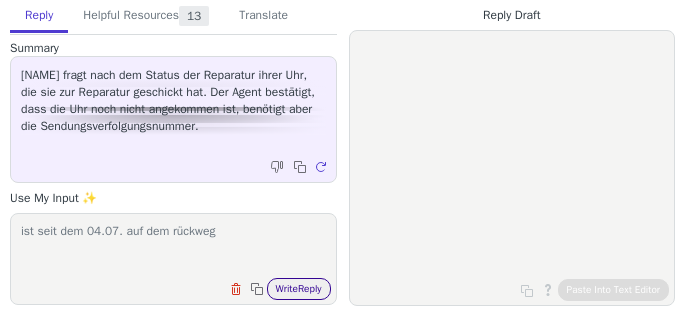 click on "Write  Reply" at bounding box center [299, 289] 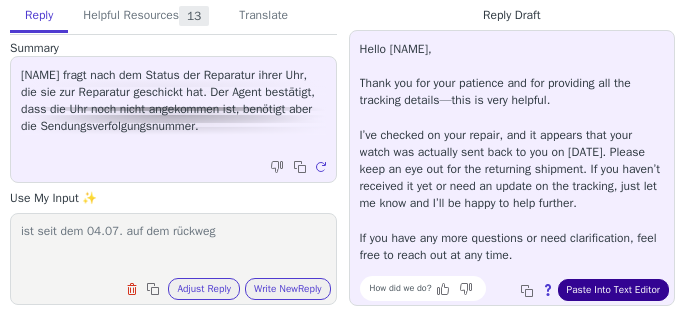 click on "Paste Into Text Editor" at bounding box center [613, 290] 